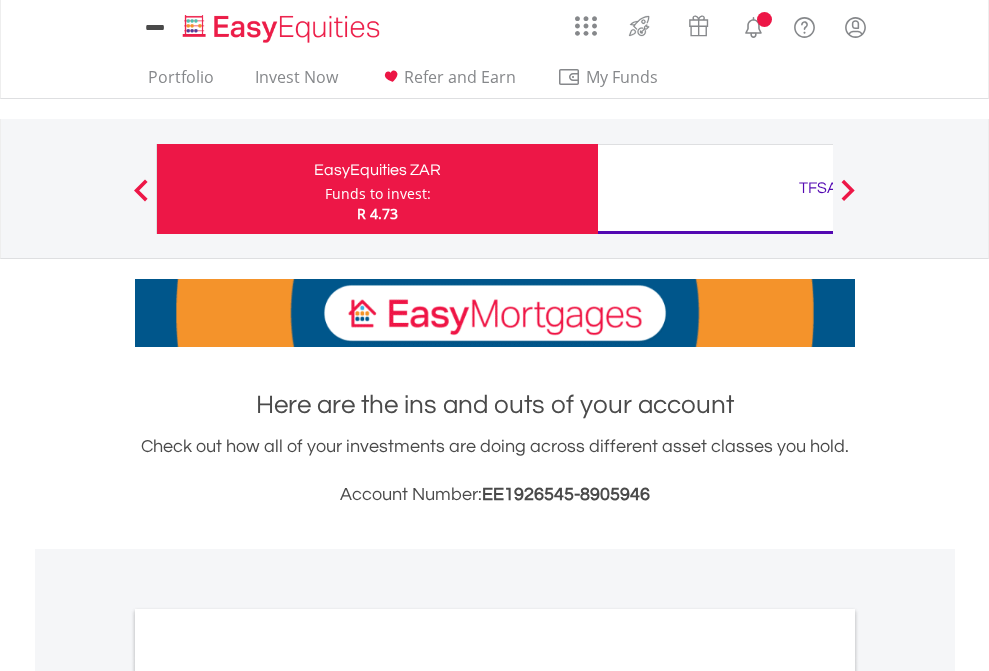 scroll, scrollTop: 0, scrollLeft: 0, axis: both 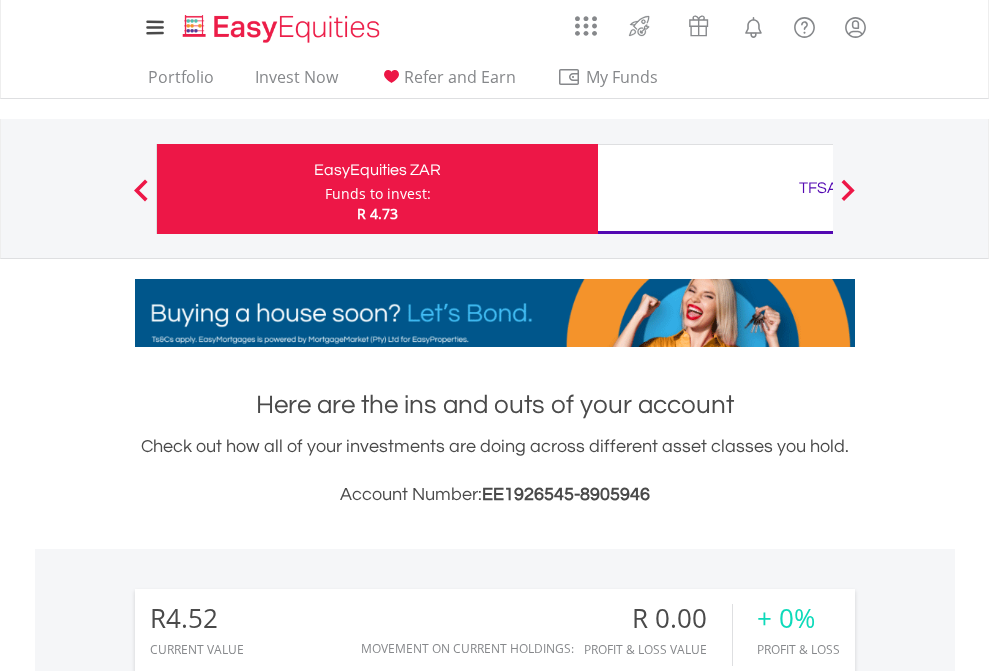 click on "Funds to invest:" at bounding box center (378, 194) 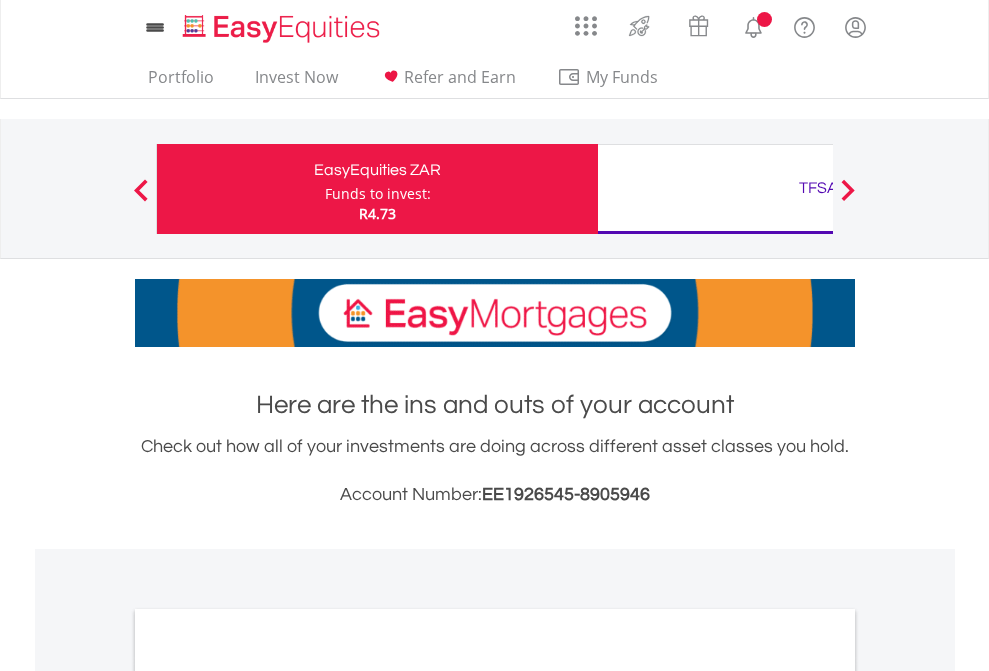 scroll, scrollTop: 0, scrollLeft: 0, axis: both 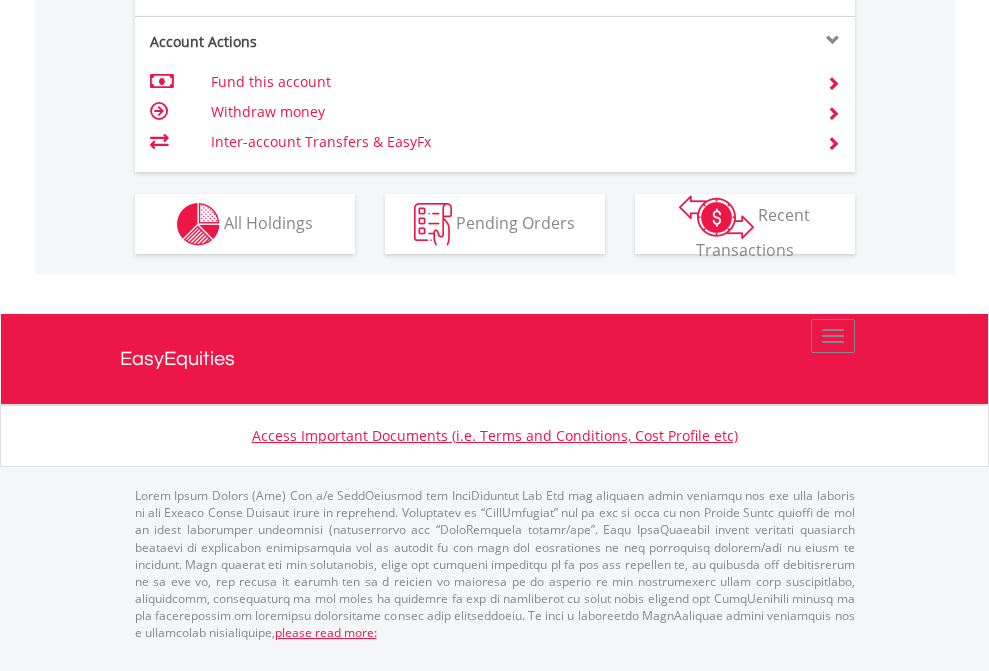 click on "Investment types" at bounding box center [706, -337] 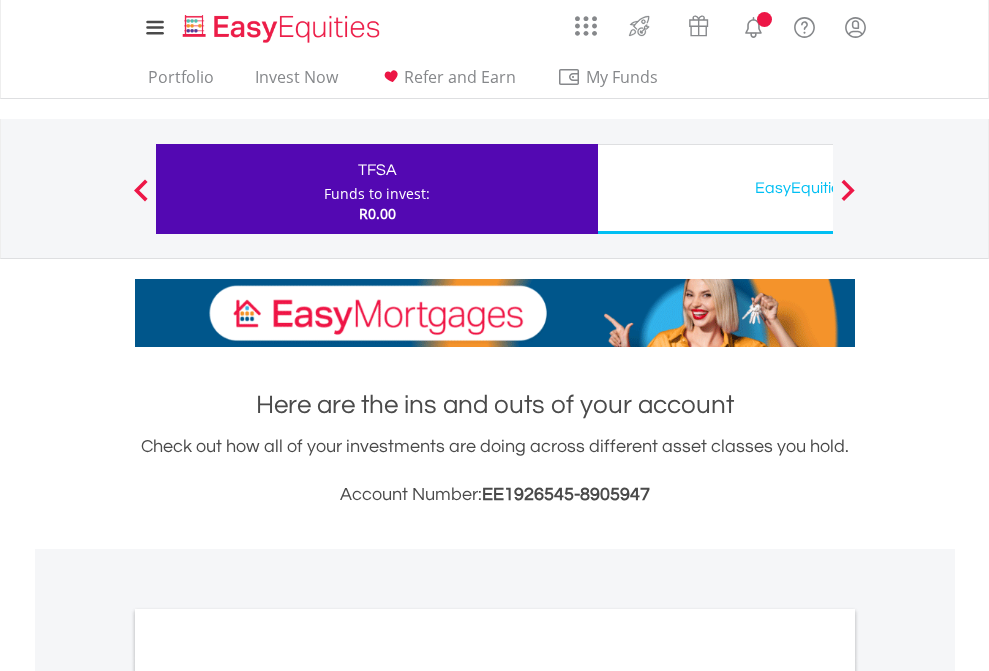 scroll, scrollTop: 0, scrollLeft: 0, axis: both 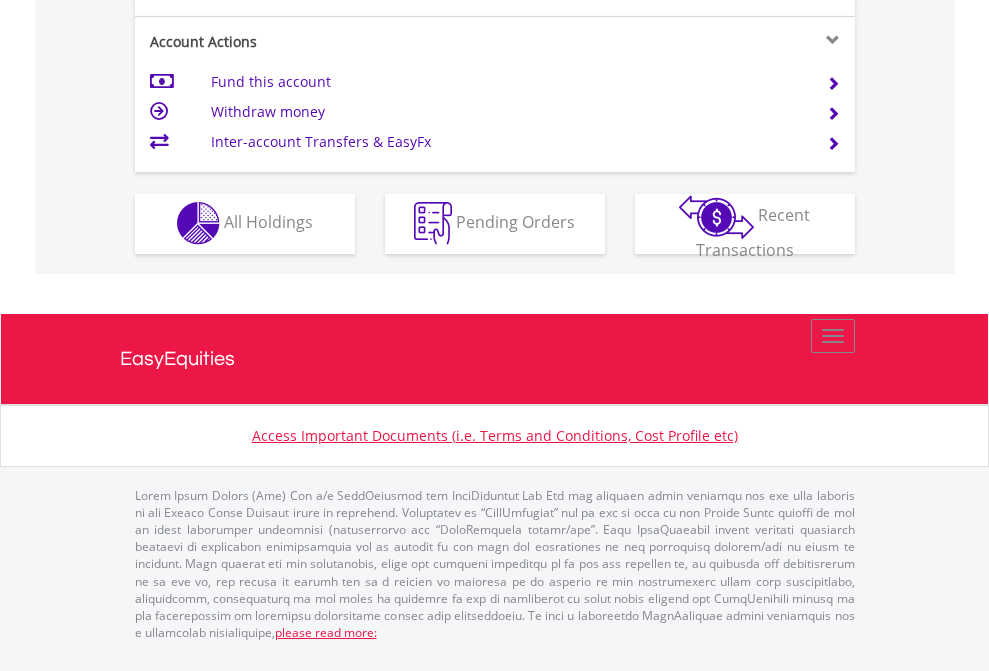 click on "Investment types" at bounding box center (706, -353) 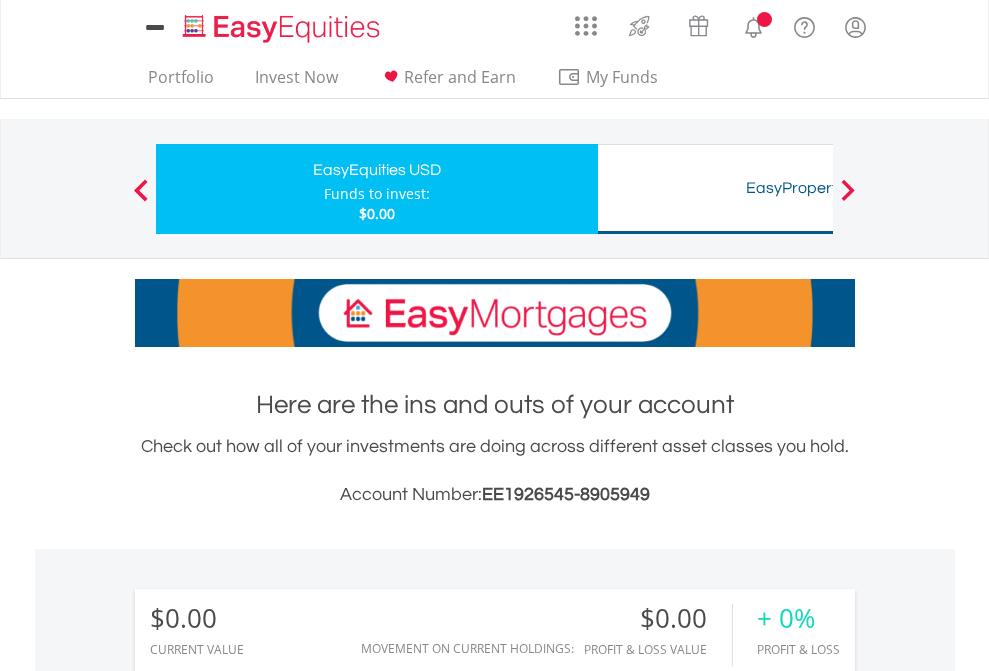 scroll, scrollTop: 0, scrollLeft: 0, axis: both 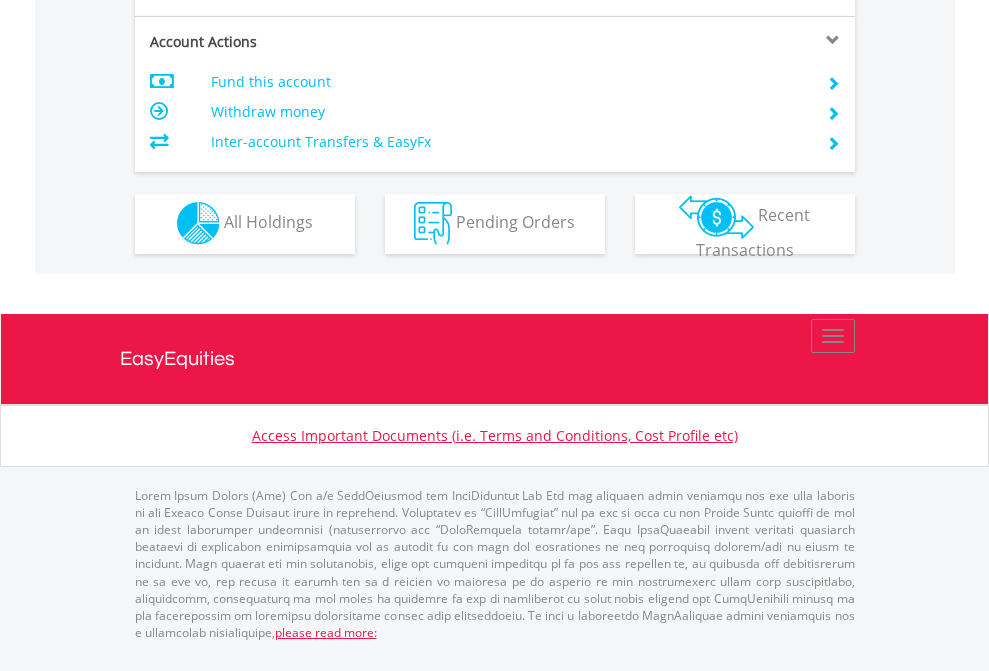 click on "Investment types" at bounding box center [706, -353] 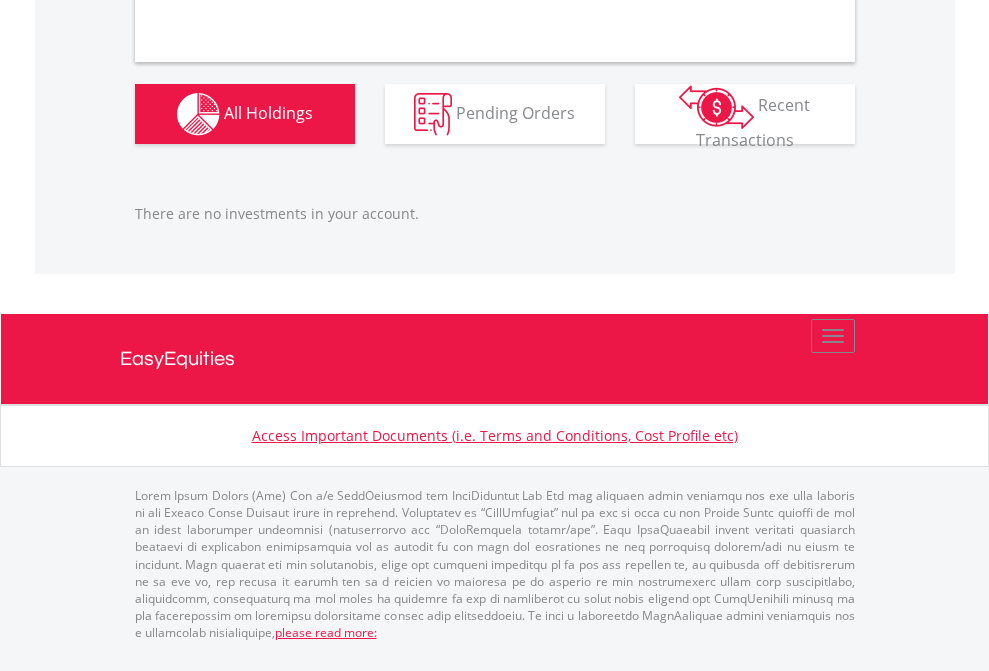 scroll, scrollTop: 1987, scrollLeft: 0, axis: vertical 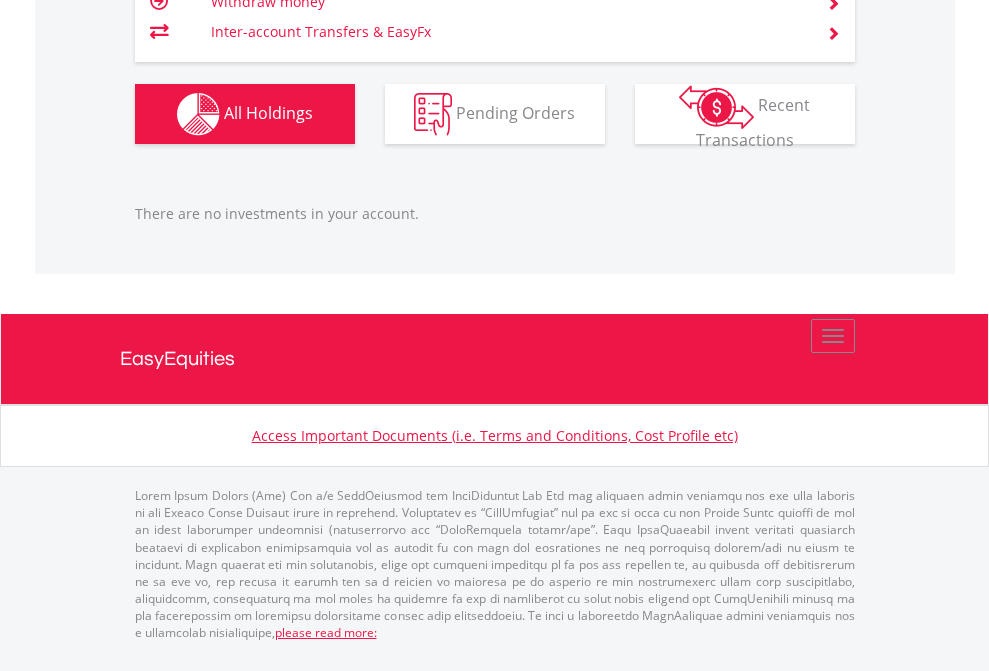 click on "TFSA" at bounding box center (818, -1166) 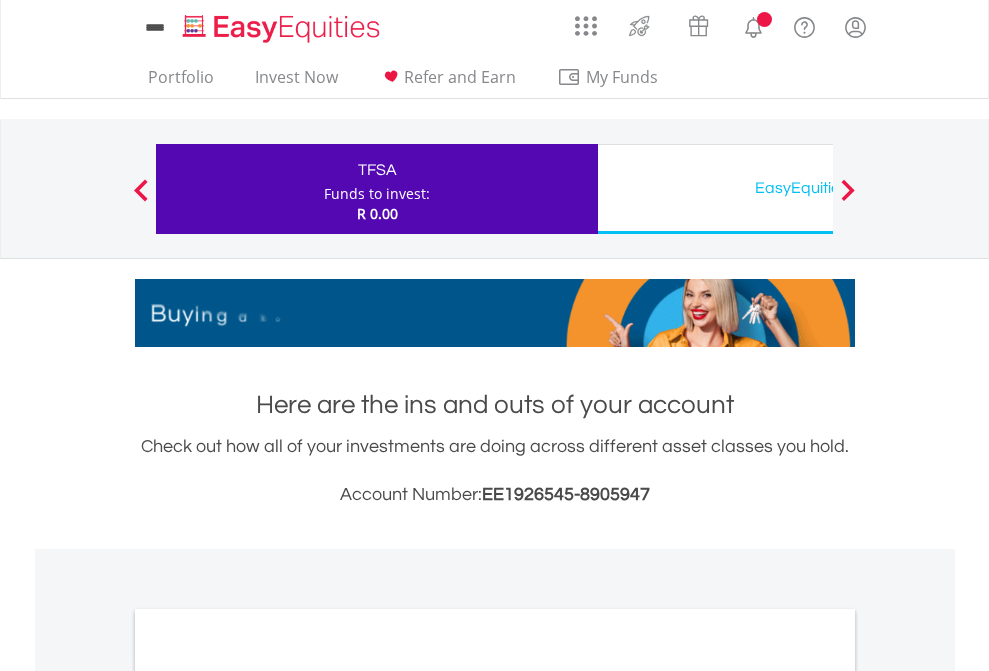 scroll, scrollTop: 0, scrollLeft: 0, axis: both 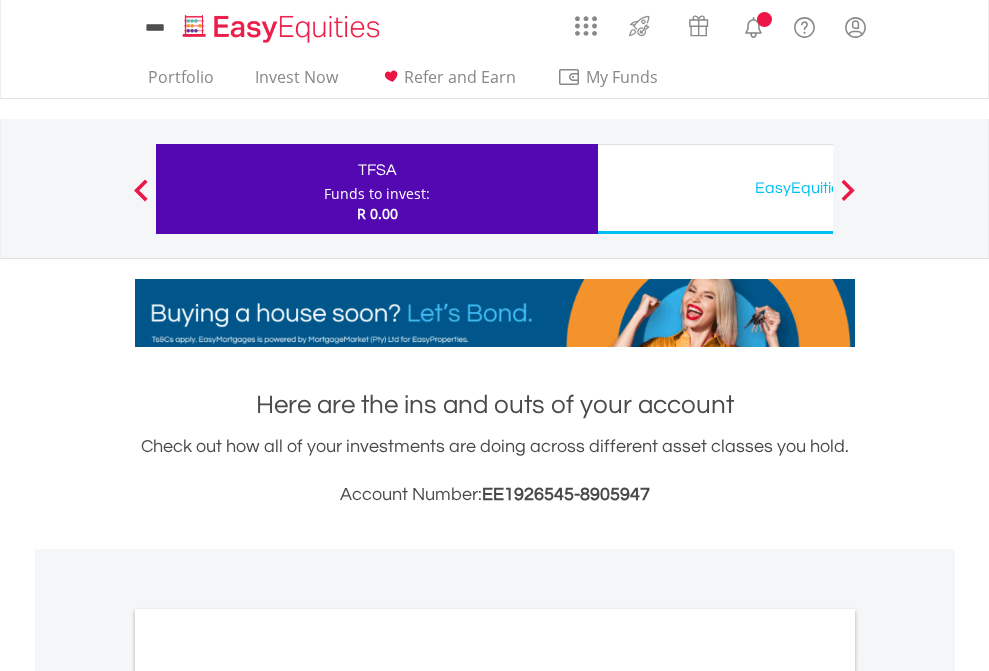 click on "All Holdings" at bounding box center [268, 1096] 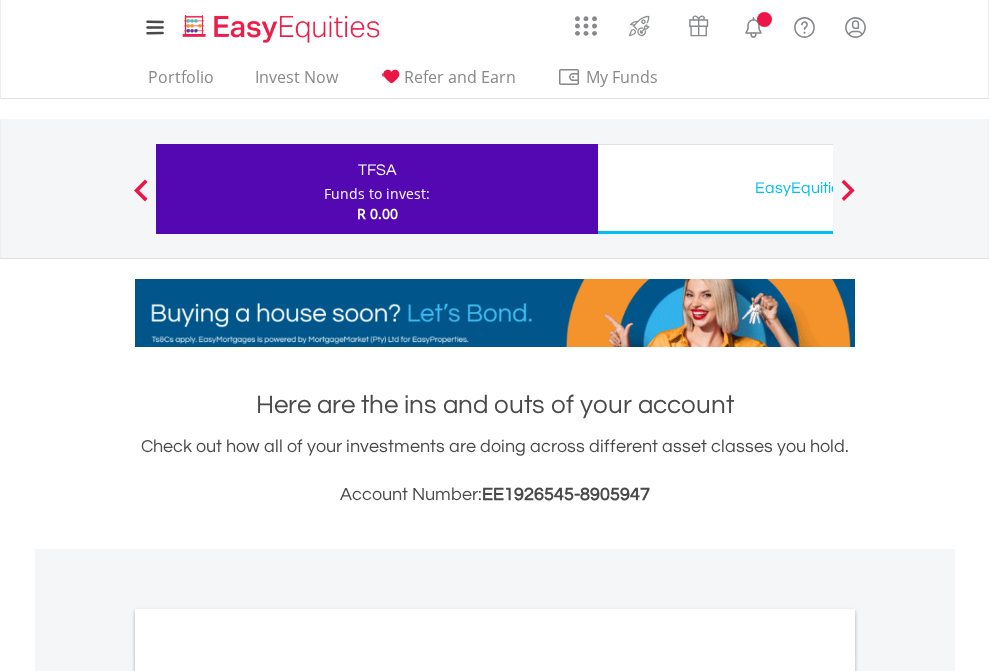 scroll, scrollTop: 1202, scrollLeft: 0, axis: vertical 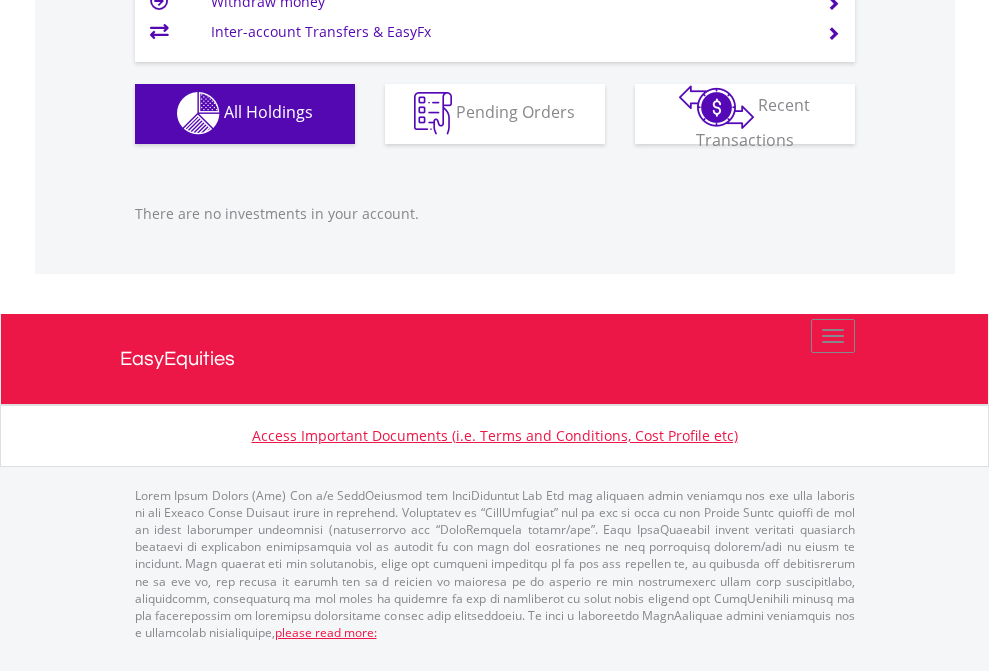 click on "EasyEquities USD" at bounding box center (818, -1142) 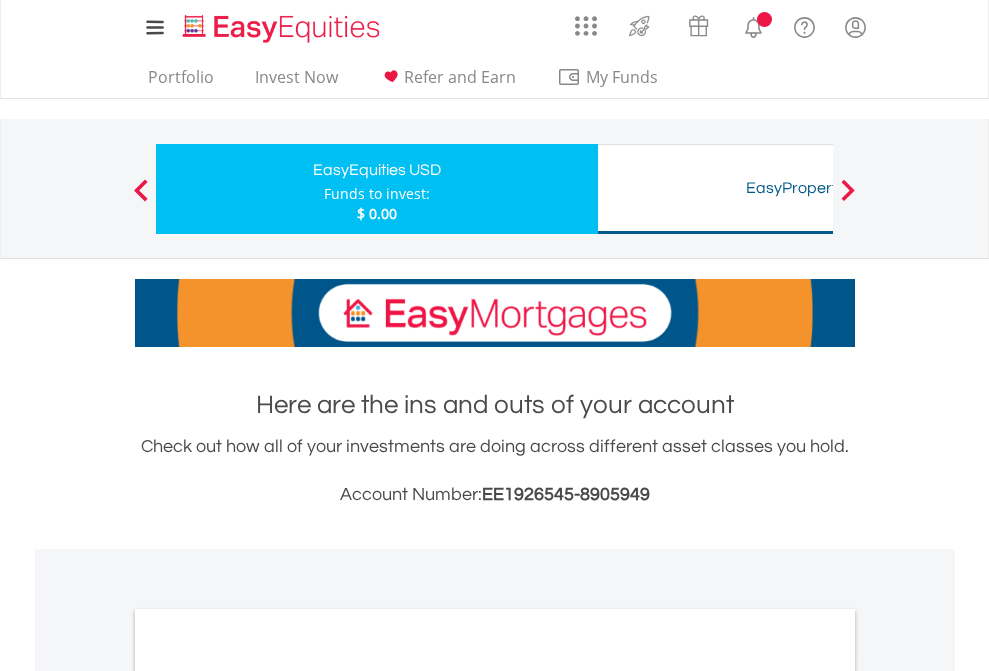 scroll, scrollTop: 1202, scrollLeft: 0, axis: vertical 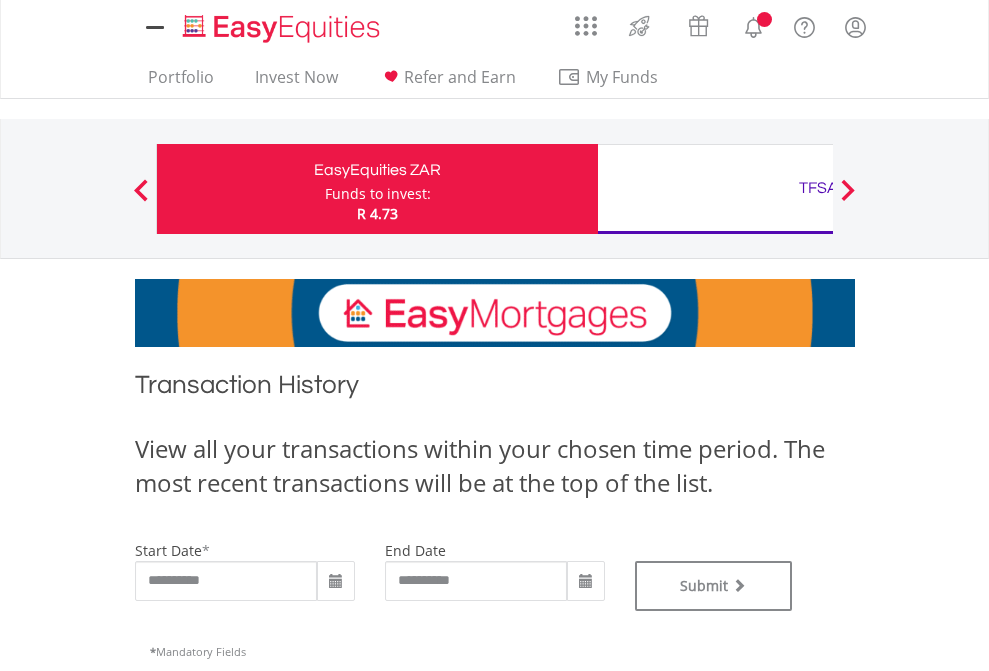 type on "**********" 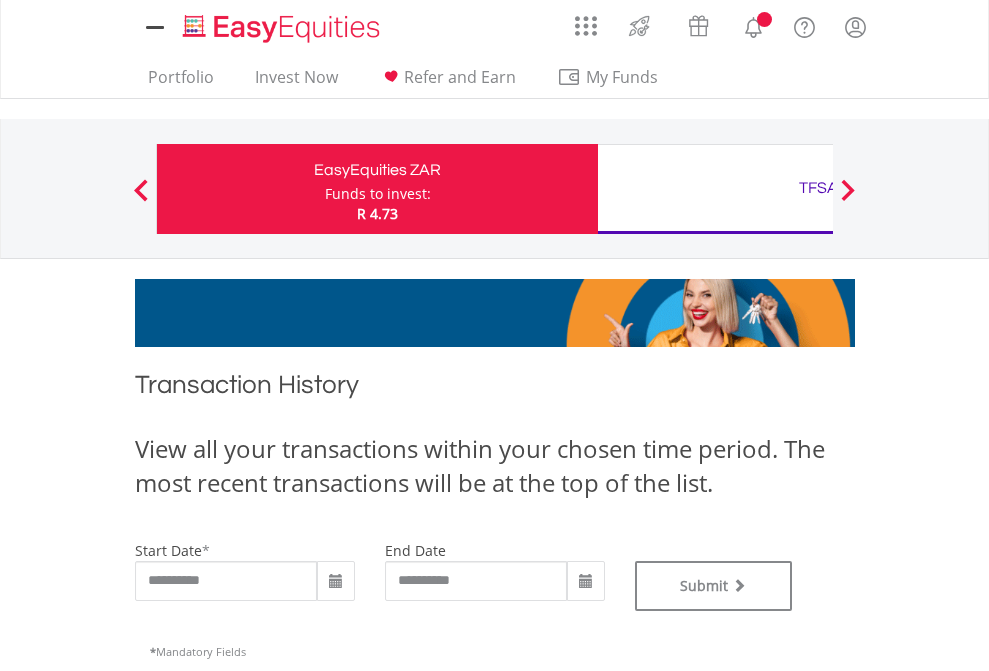 type on "**********" 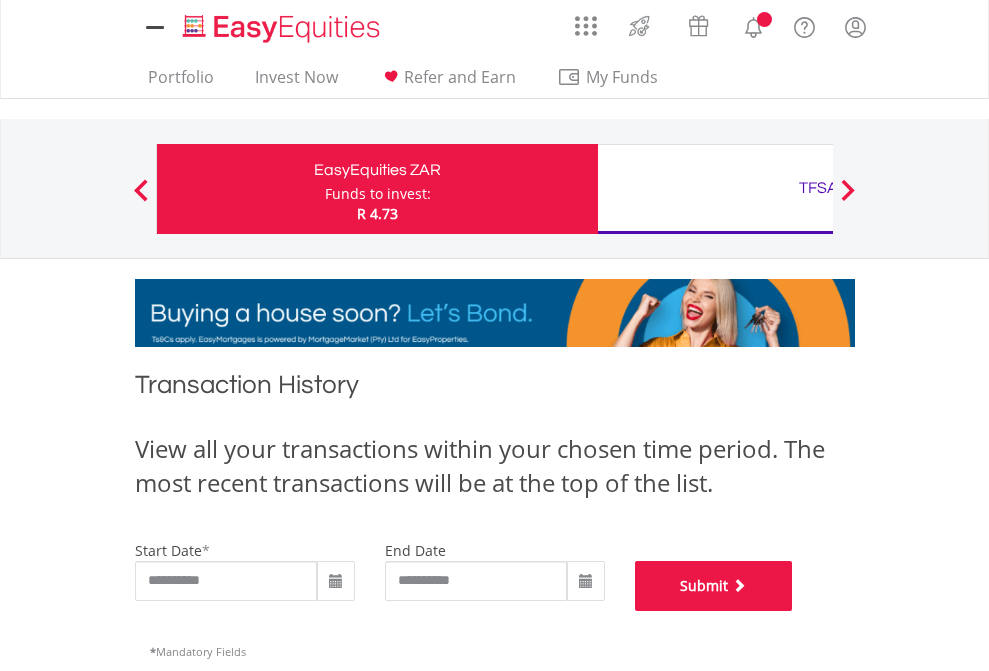 click on "Submit" at bounding box center (714, 586) 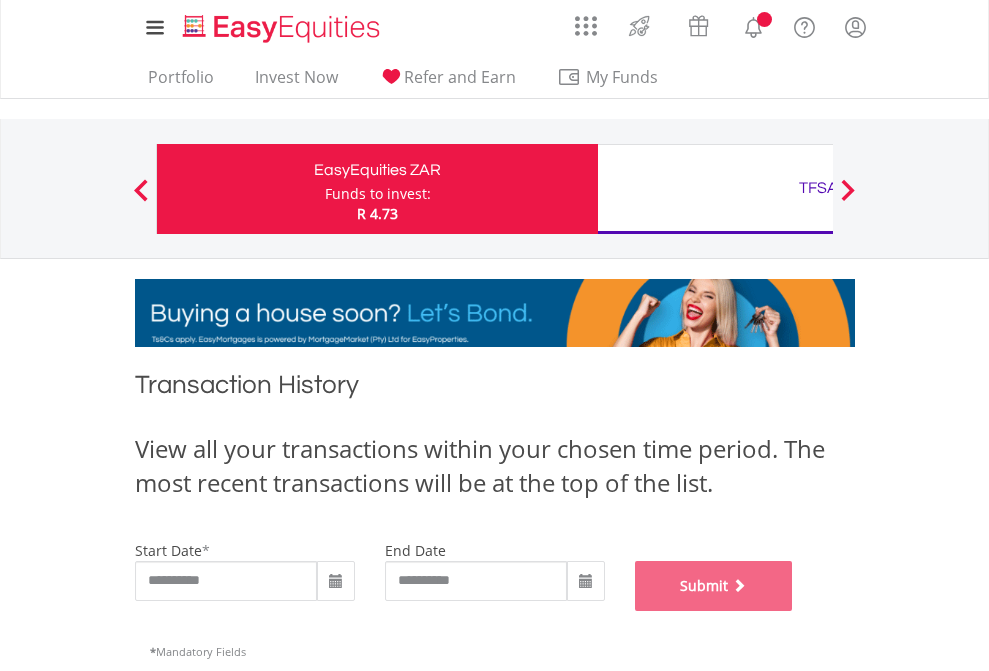 scroll, scrollTop: 811, scrollLeft: 0, axis: vertical 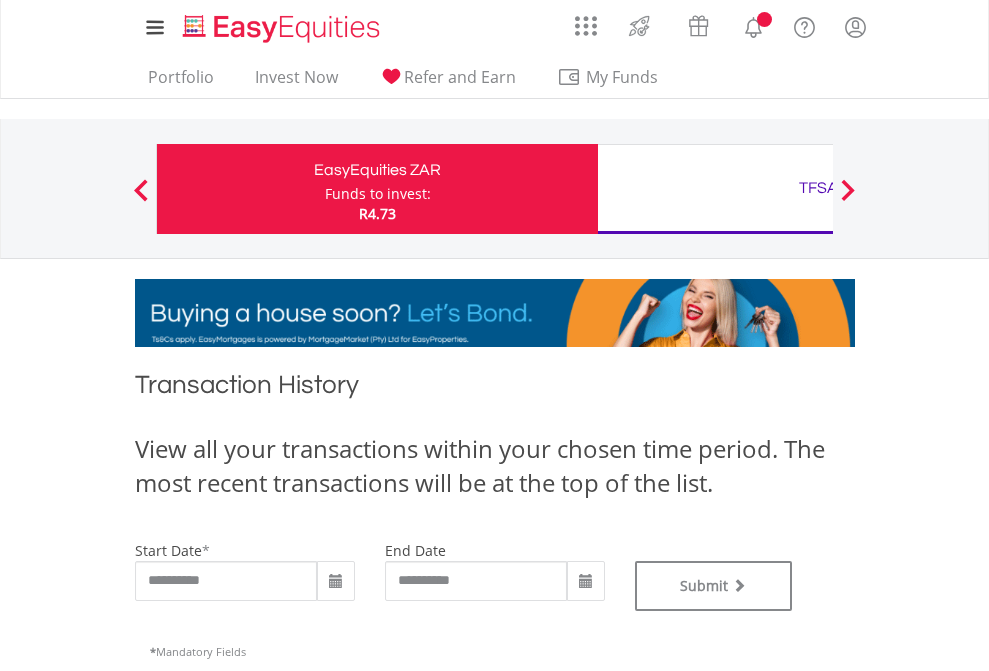 click on "TFSA" at bounding box center [818, 188] 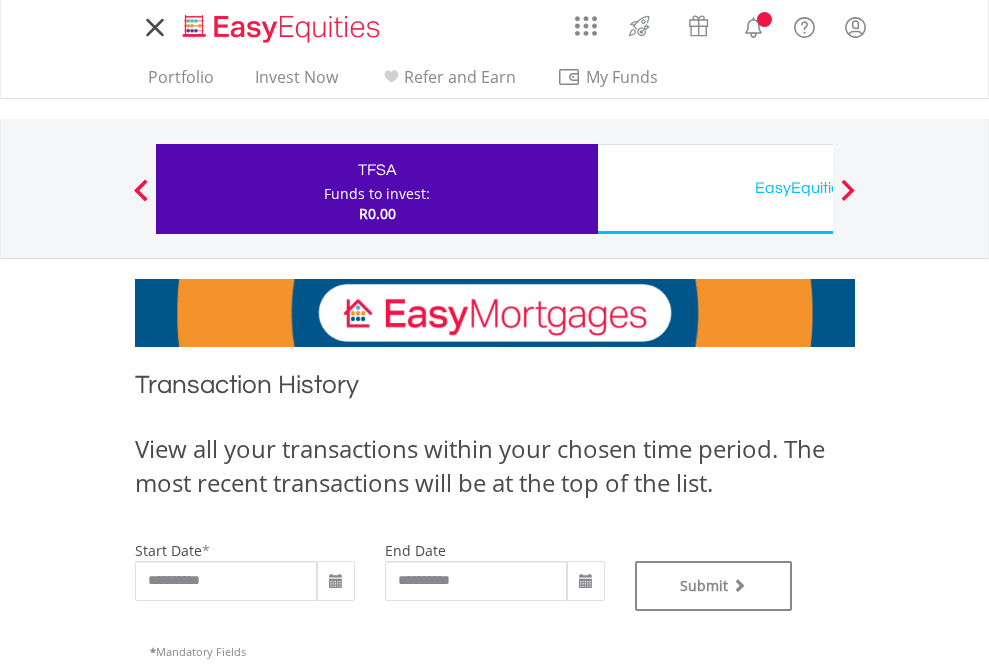 scroll, scrollTop: 0, scrollLeft: 0, axis: both 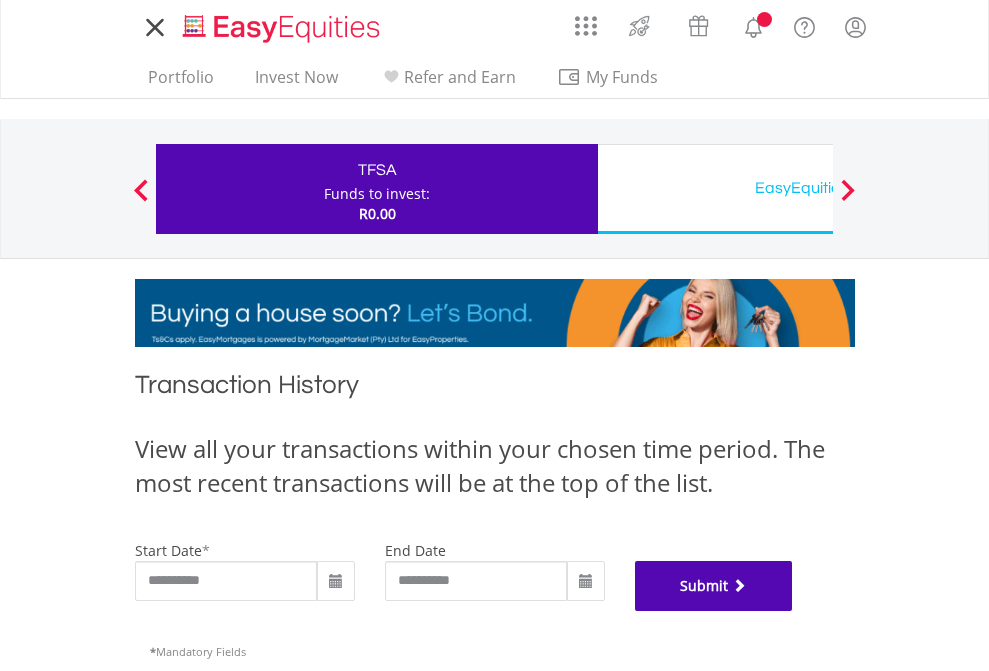 click on "Submit" at bounding box center [714, 586] 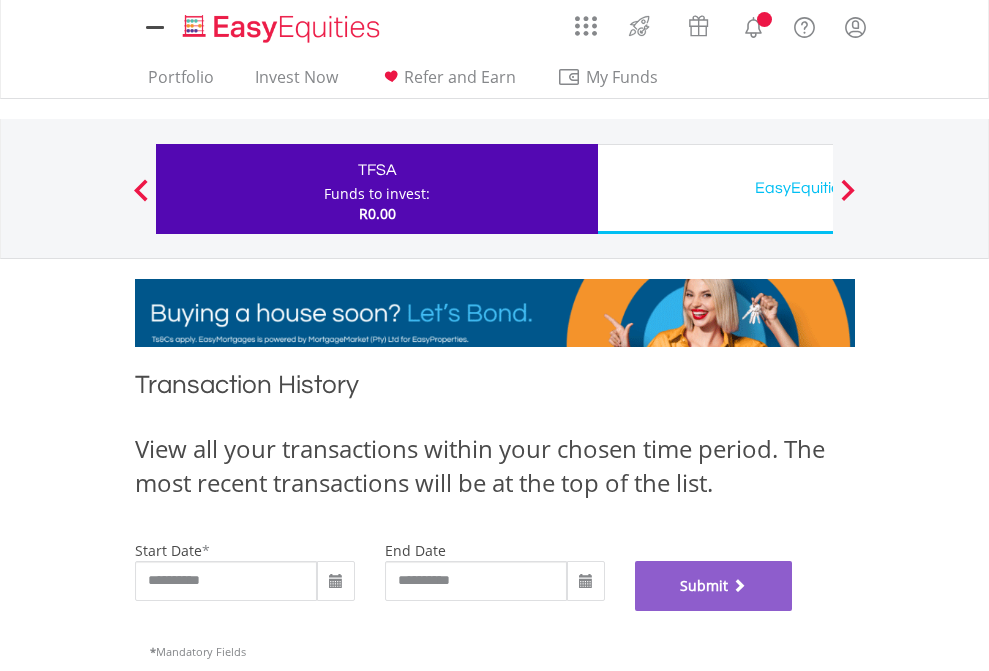 scroll, scrollTop: 811, scrollLeft: 0, axis: vertical 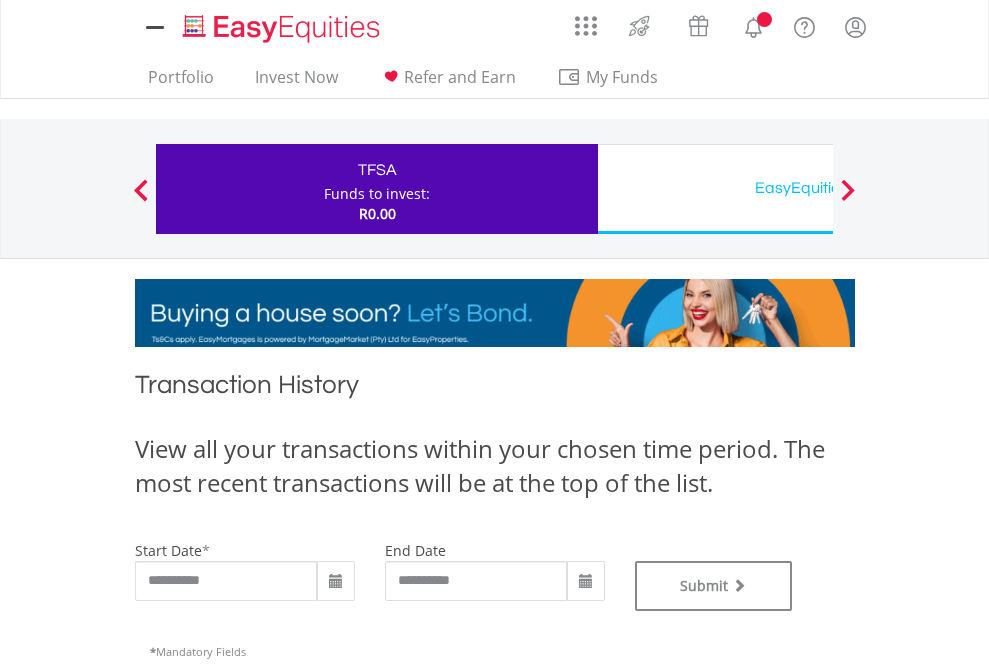 click on "EasyEquities USD" at bounding box center [818, 188] 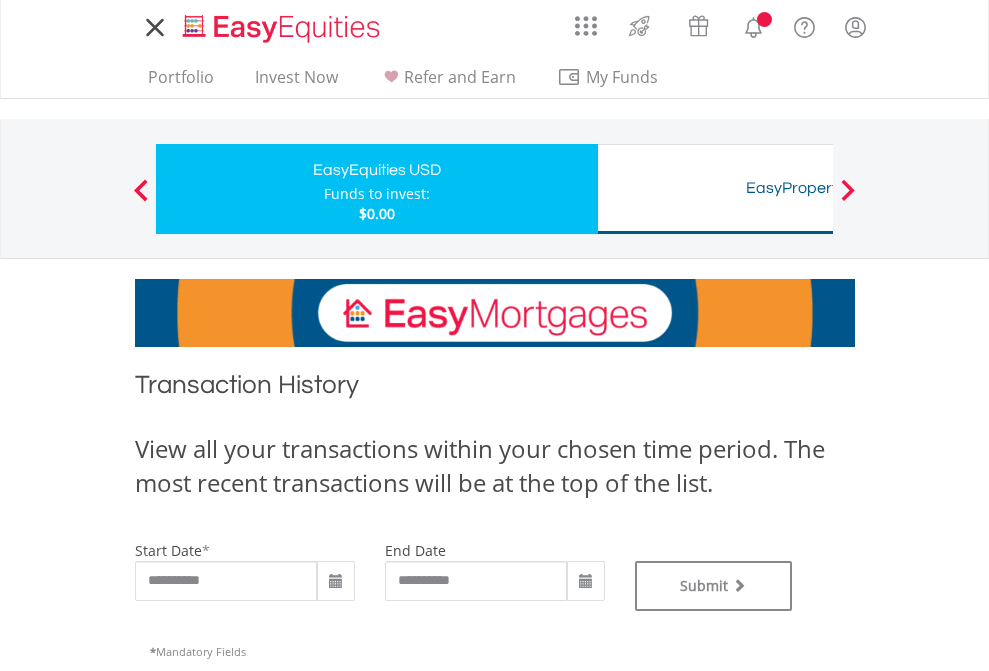 scroll, scrollTop: 0, scrollLeft: 0, axis: both 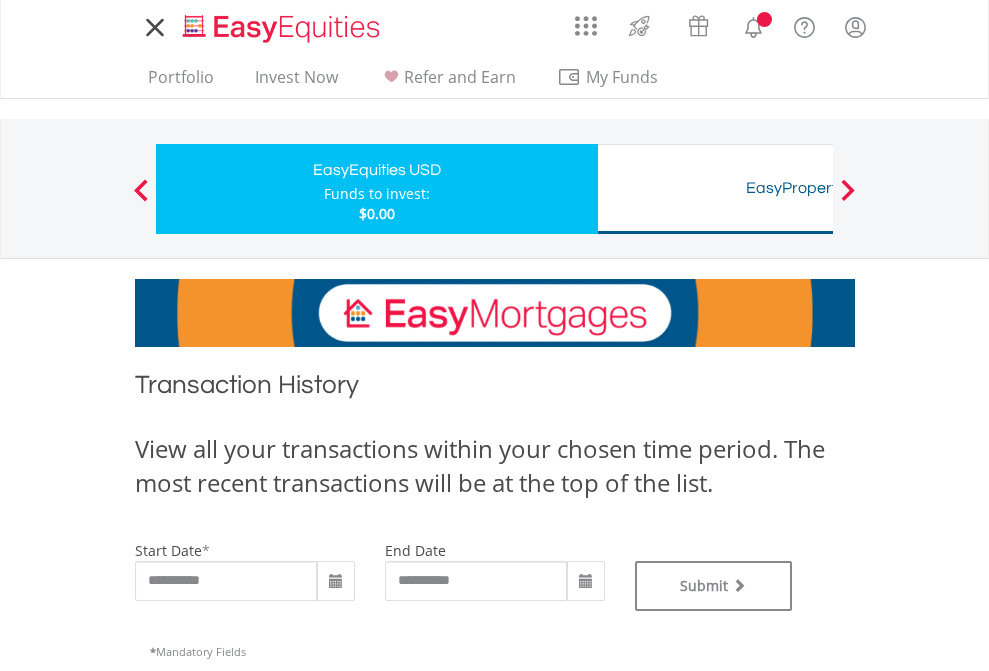 type on "**********" 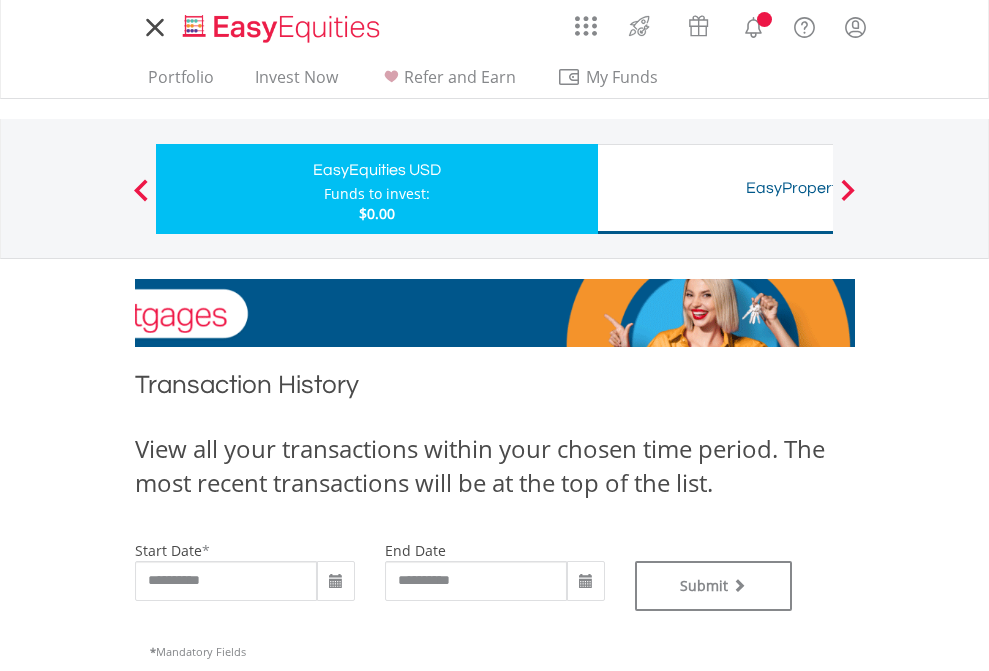 type on "**********" 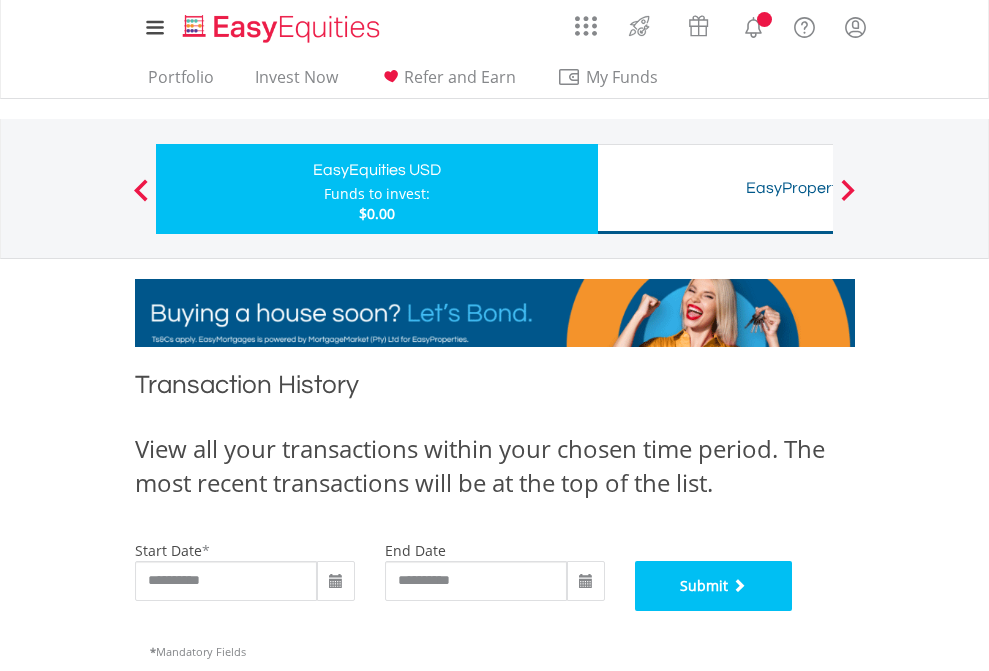 click on "Submit" at bounding box center [714, 586] 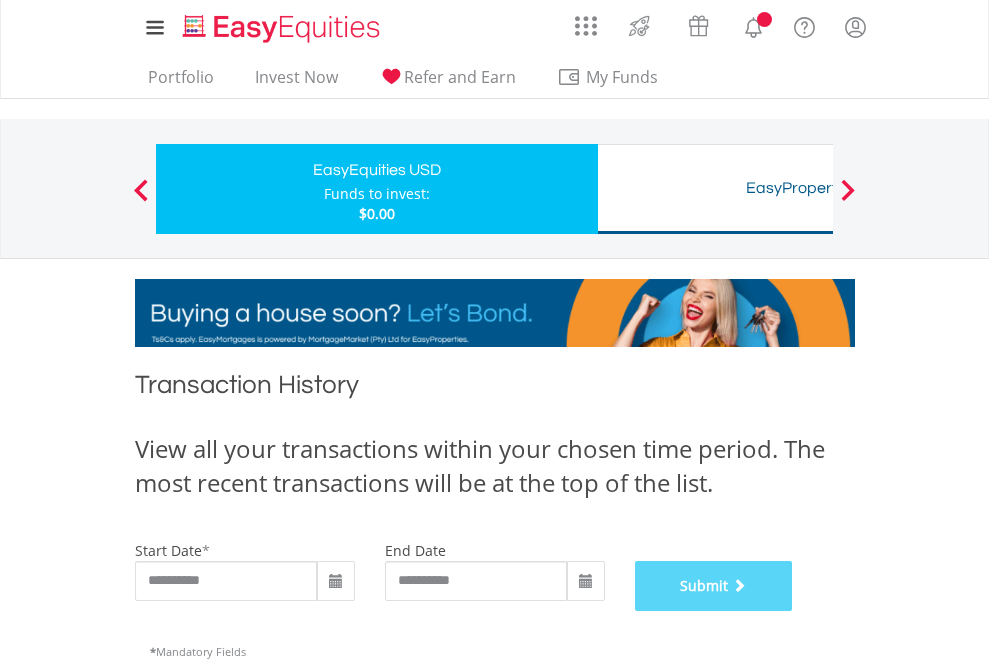 scroll, scrollTop: 811, scrollLeft: 0, axis: vertical 